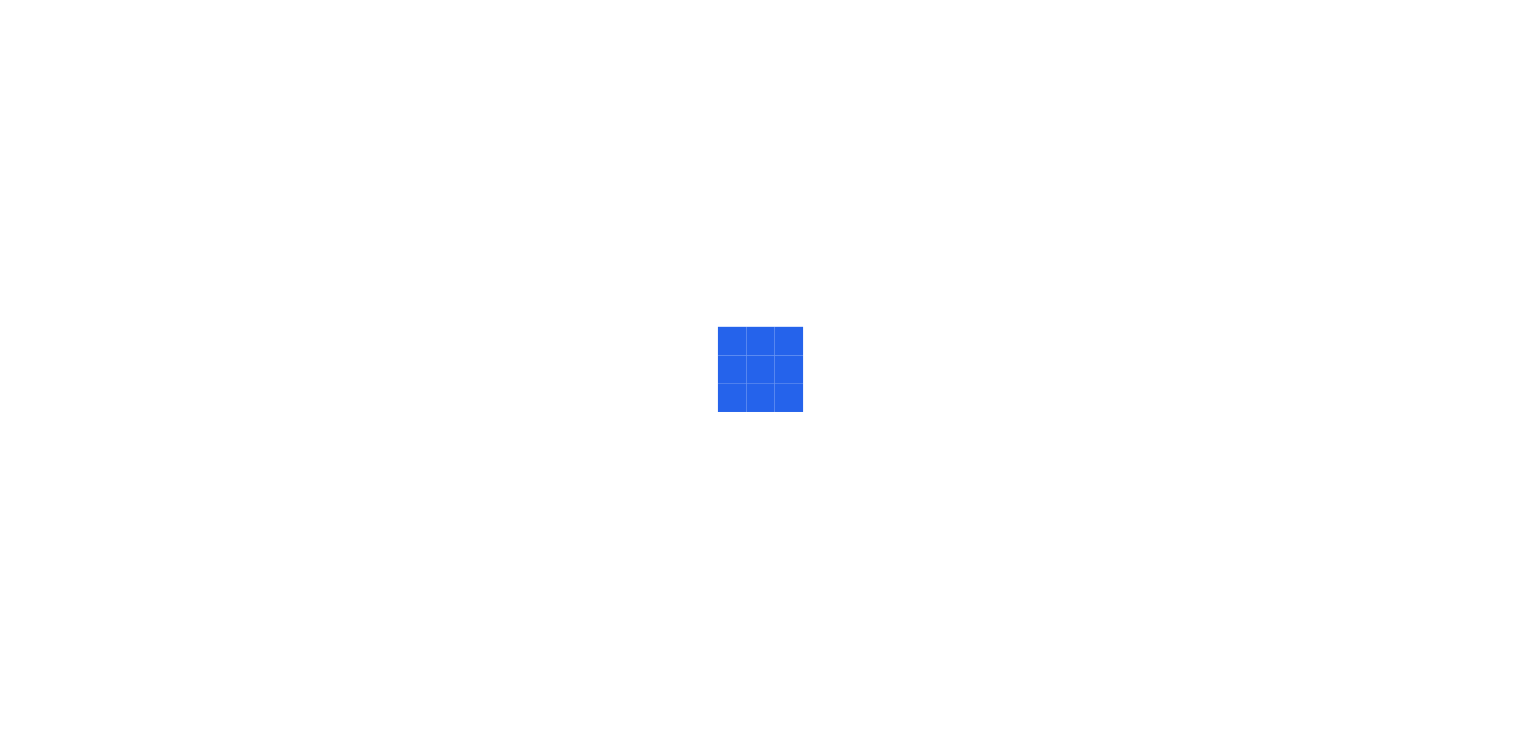 scroll, scrollTop: 0, scrollLeft: 0, axis: both 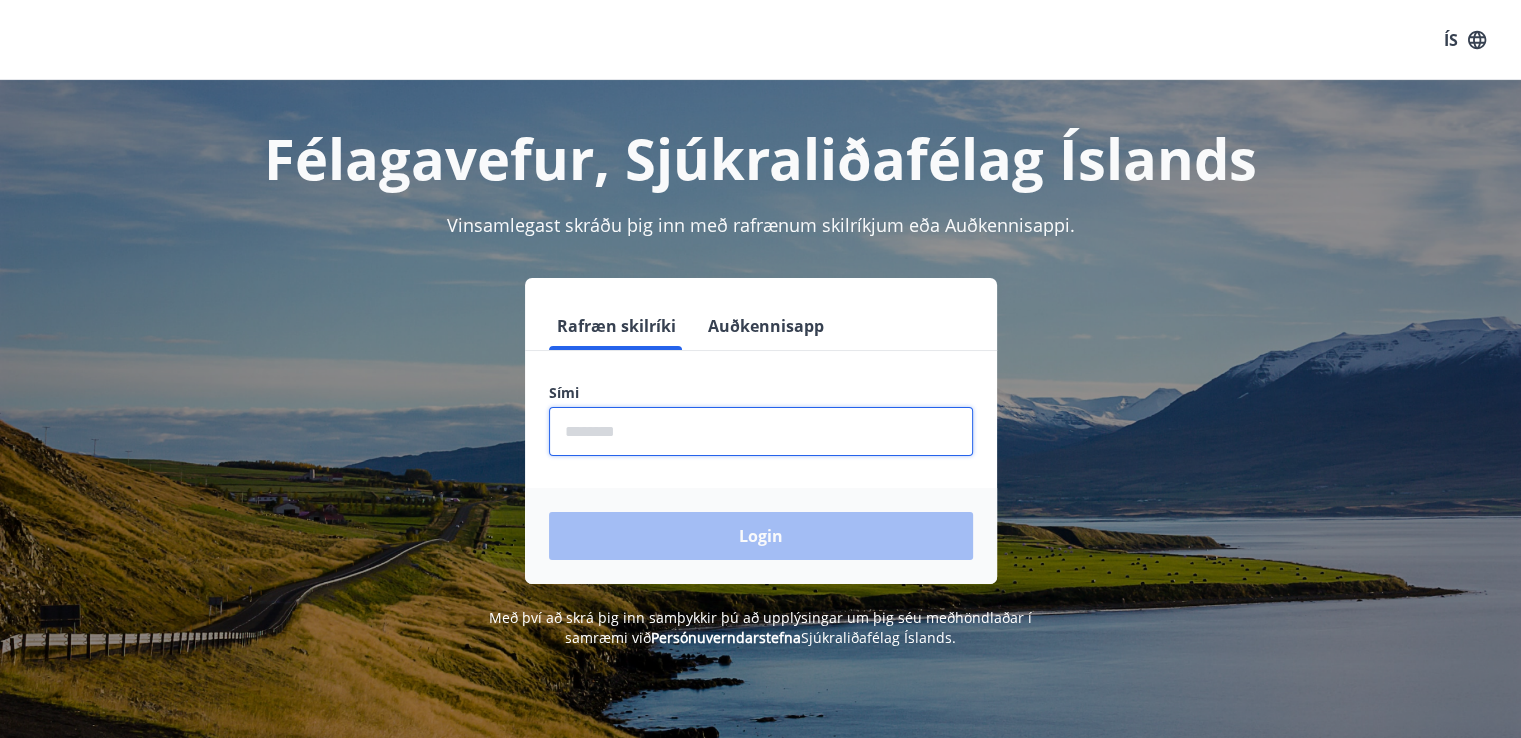 click at bounding box center (761, 431) 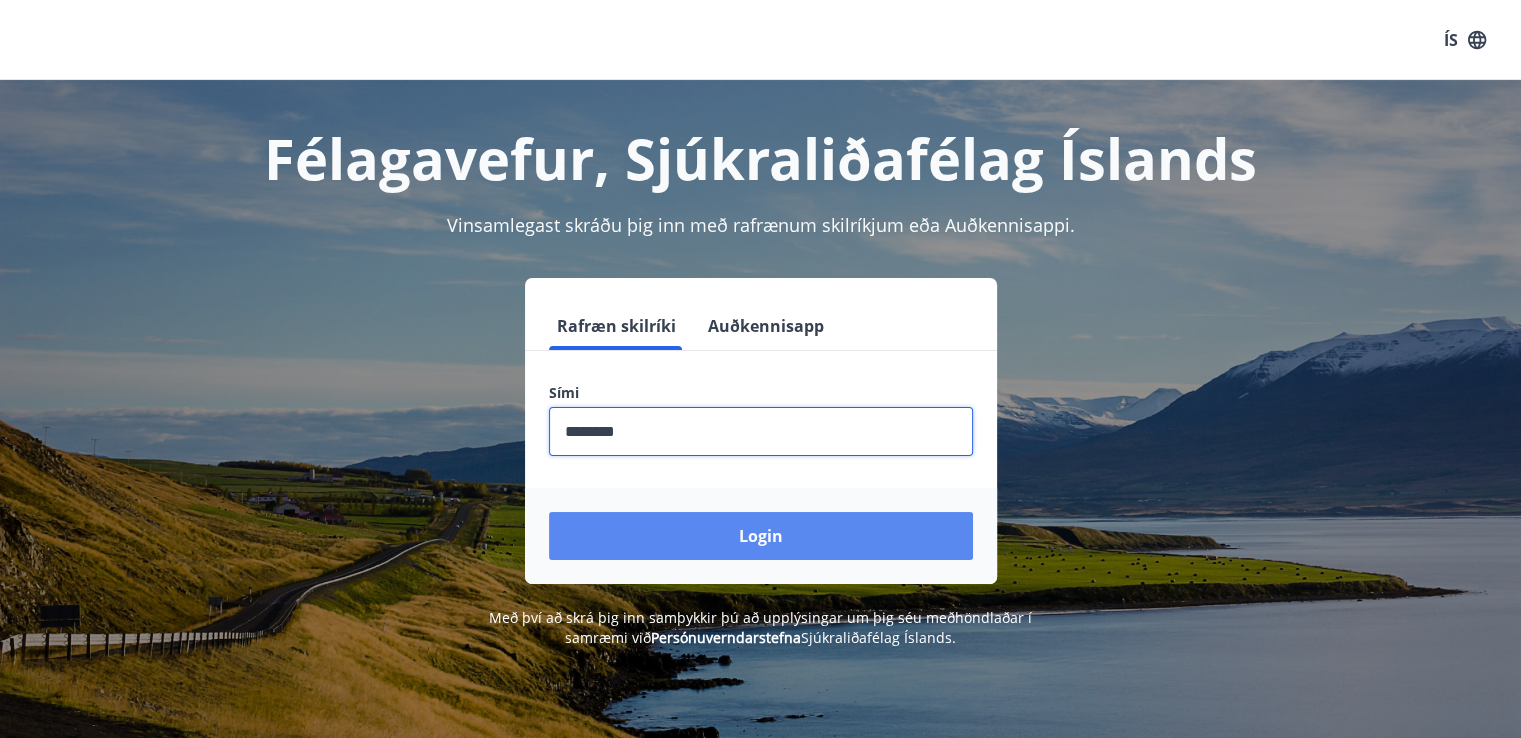 type on "********" 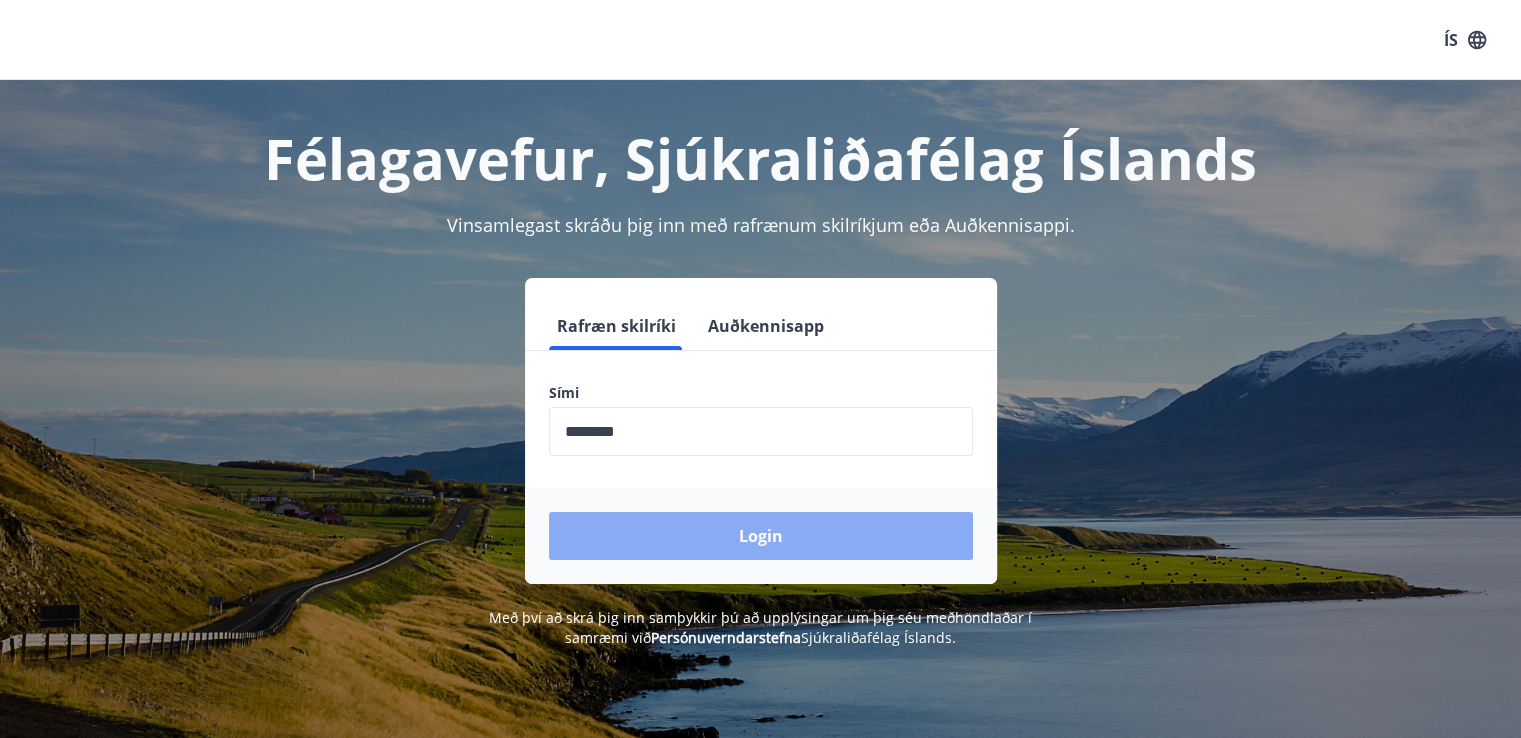 click on "Login" at bounding box center (761, 536) 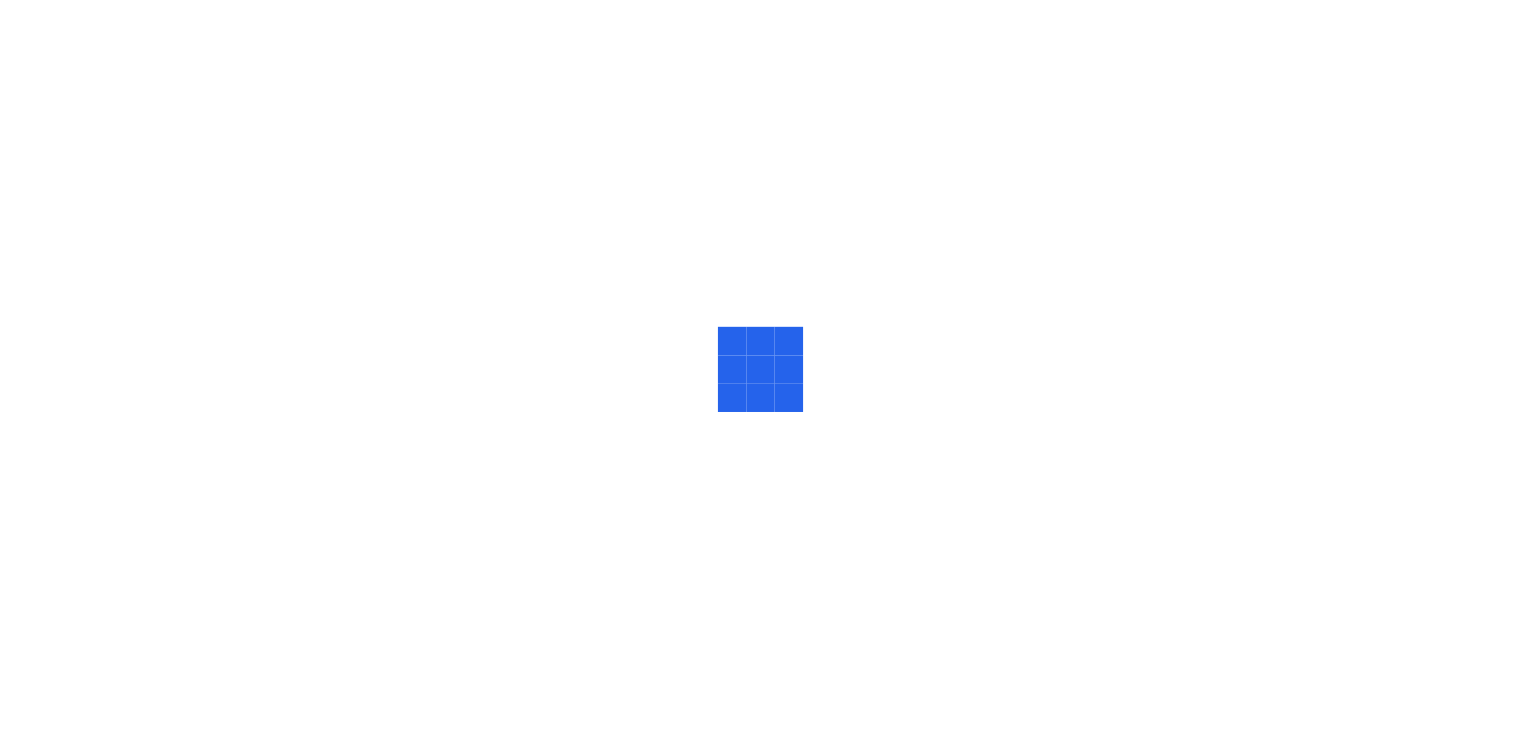 scroll, scrollTop: 0, scrollLeft: 0, axis: both 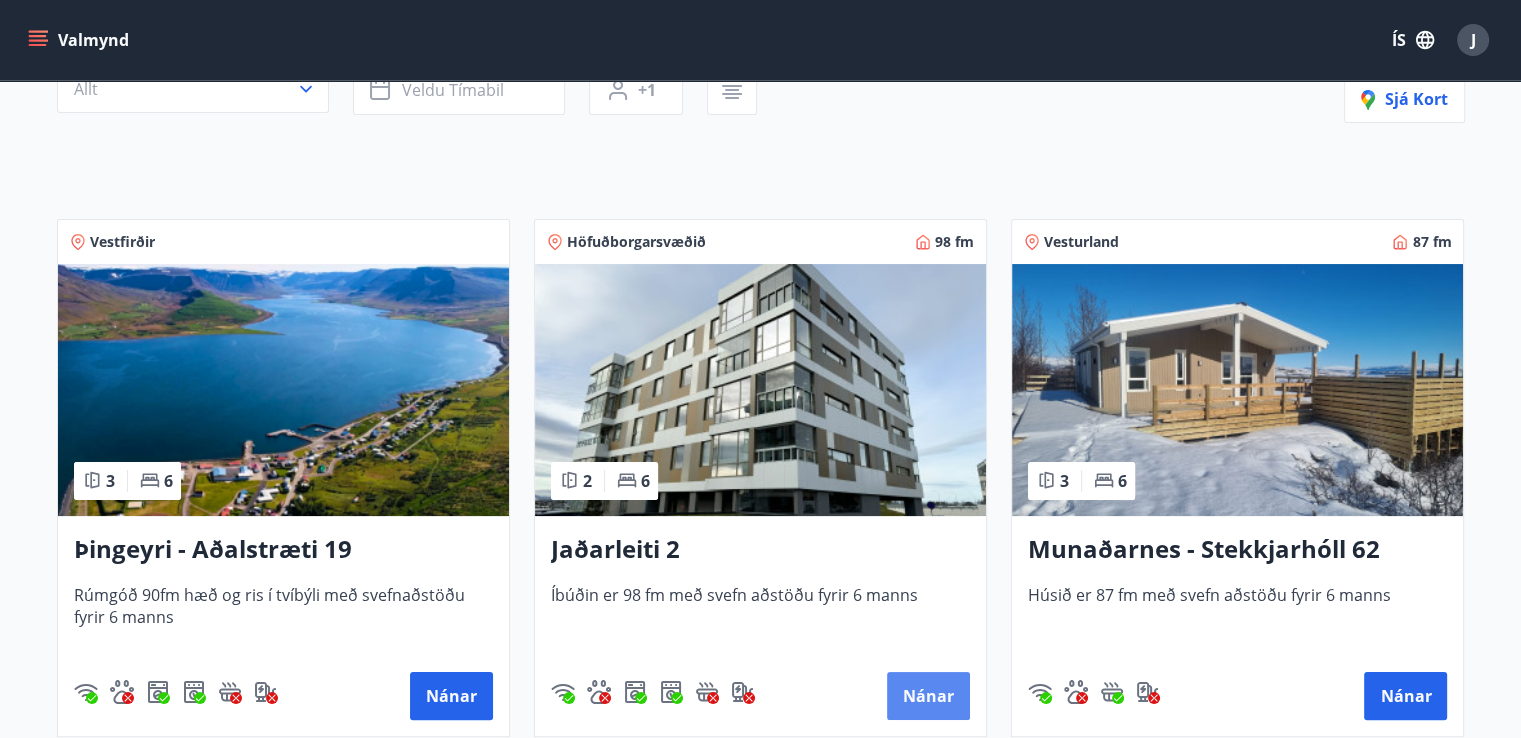 click on "Nánar" at bounding box center [451, 696] 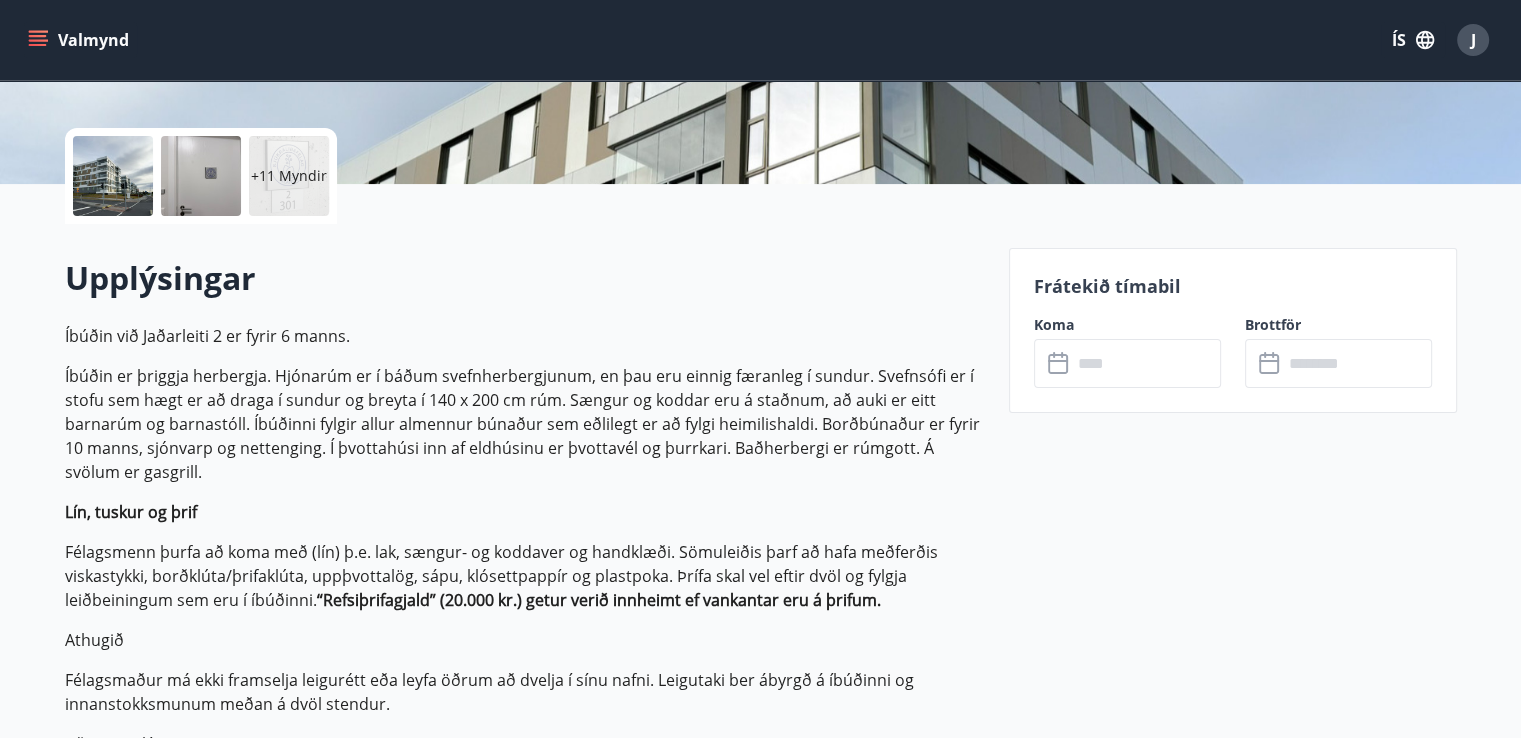 scroll, scrollTop: 440, scrollLeft: 0, axis: vertical 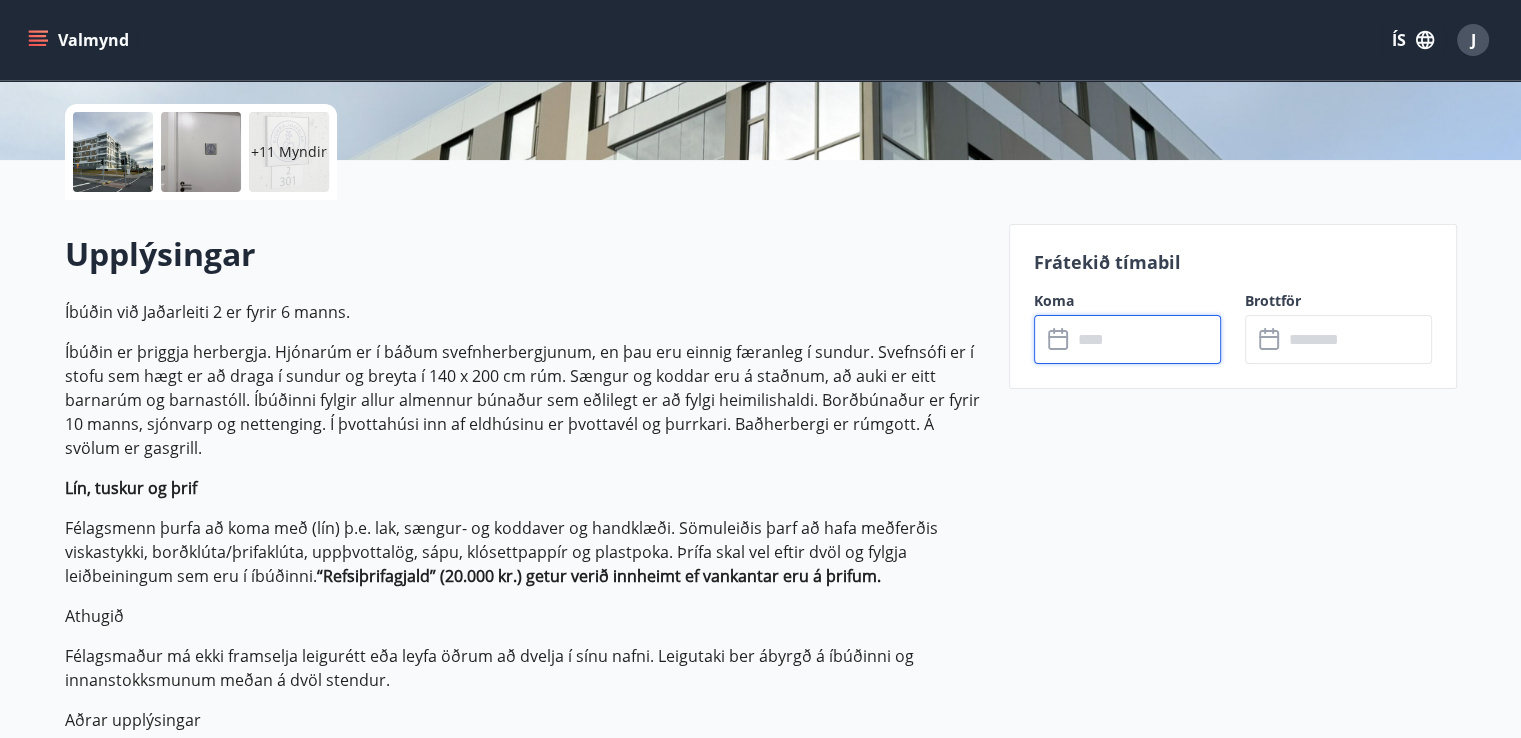 click at bounding box center (1146, 339) 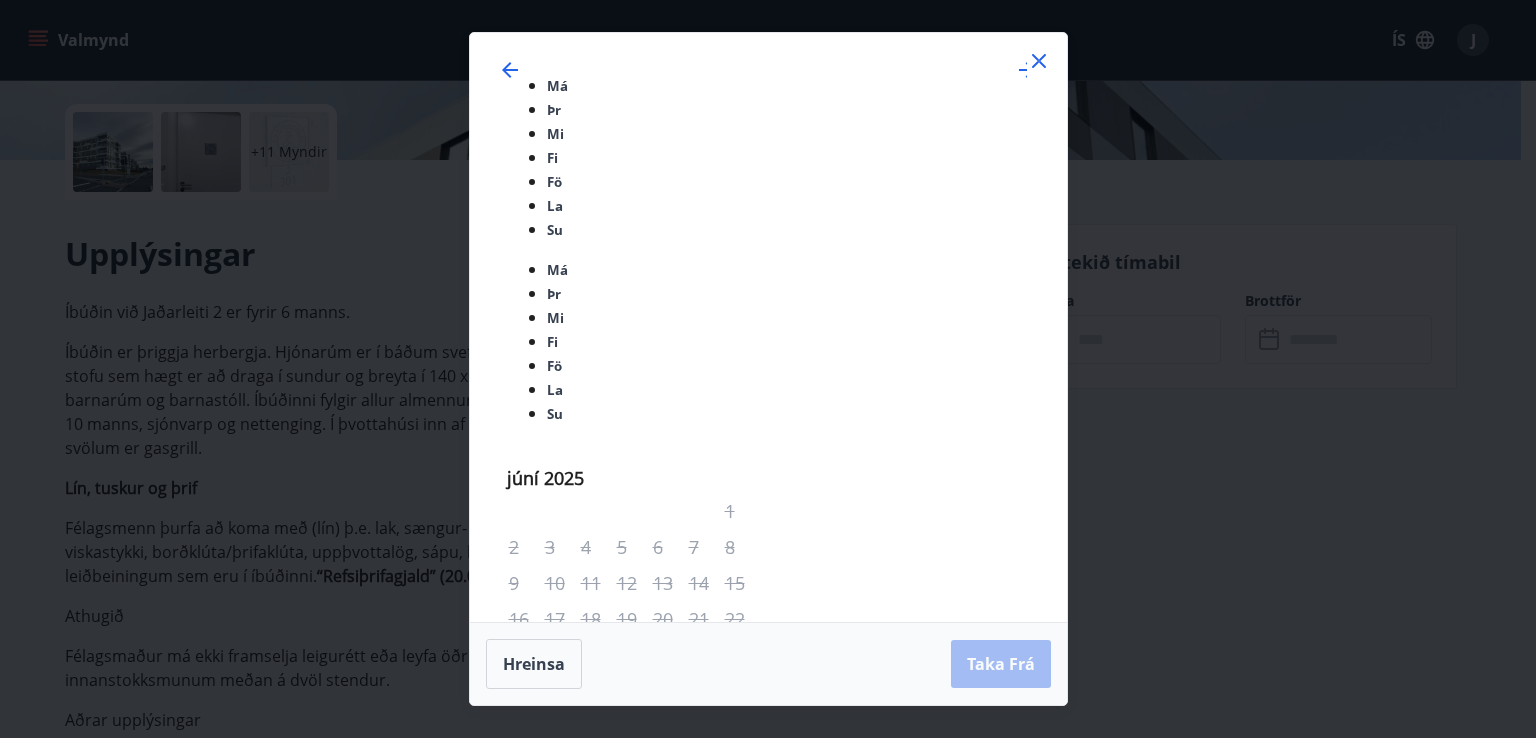 click on "28" at bounding box center (526, 983) 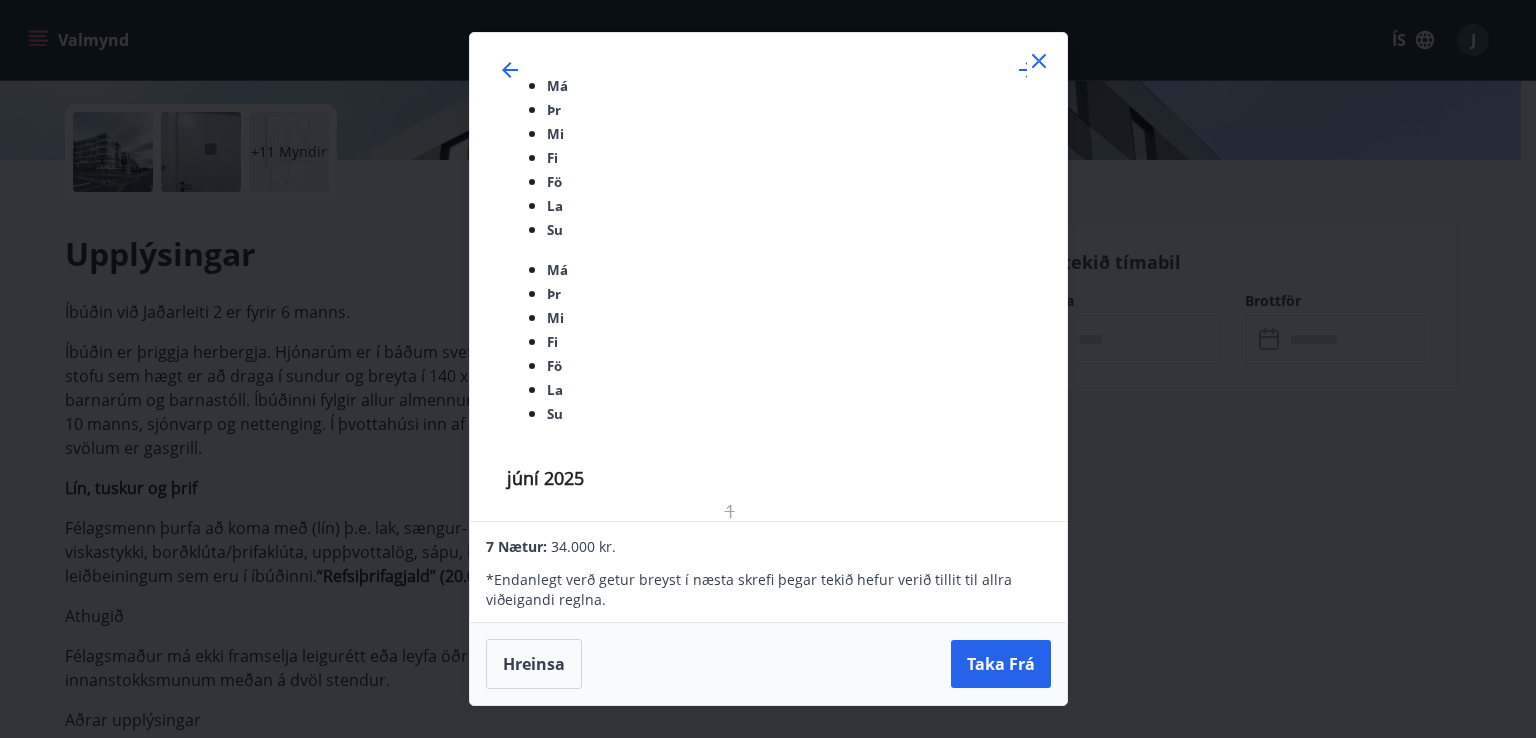 click on "28" at bounding box center [526, 983] 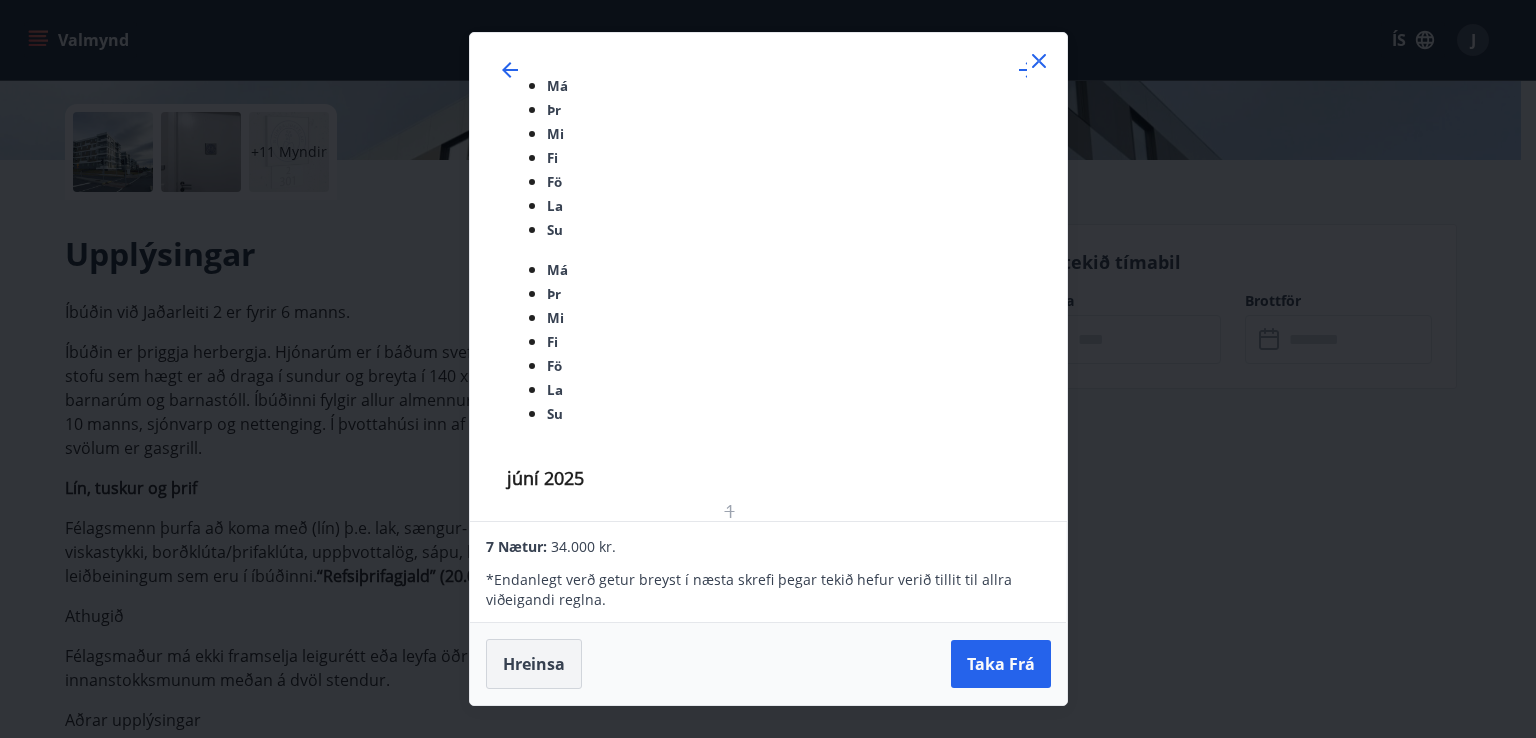 click on "Hreinsa" at bounding box center (534, 664) 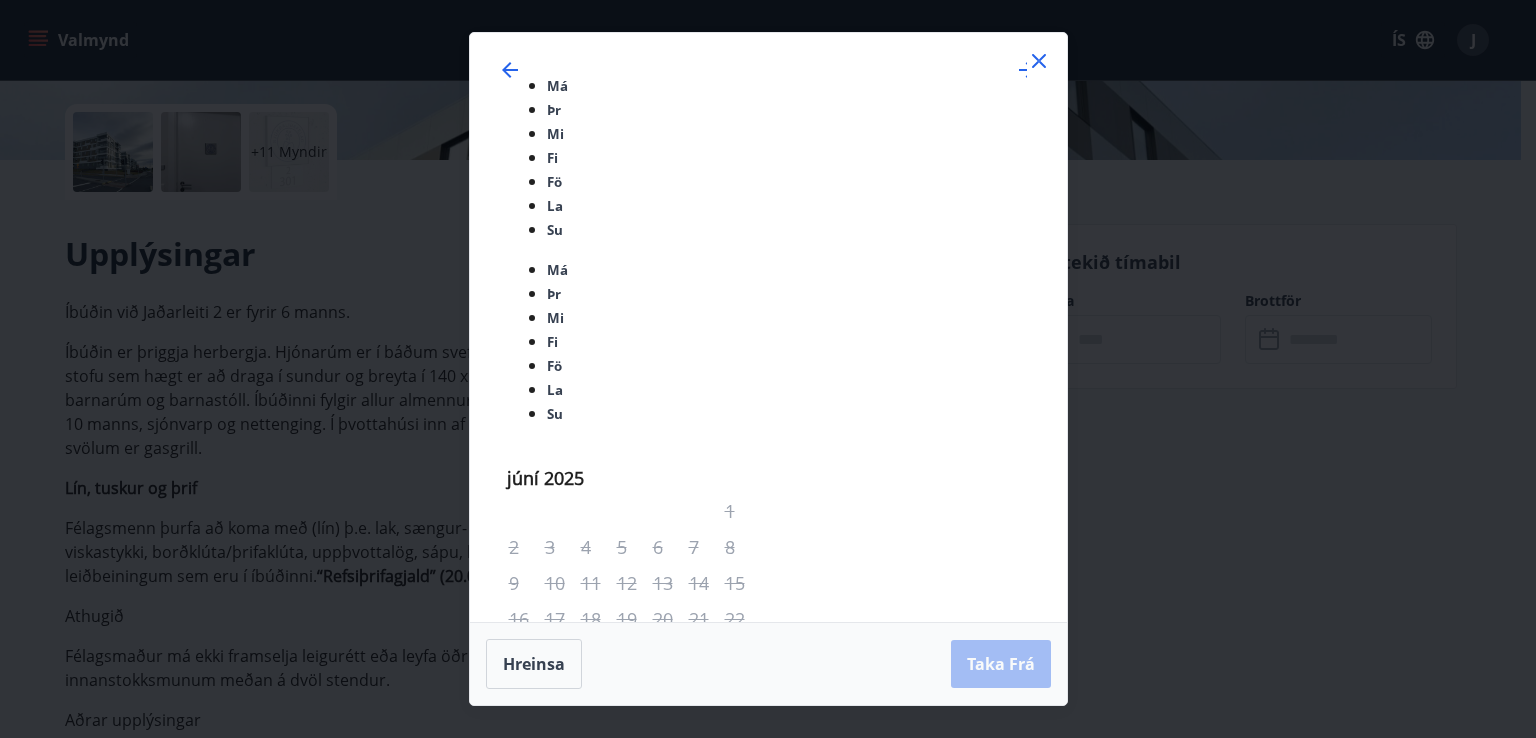 click on "28" at bounding box center [526, 983] 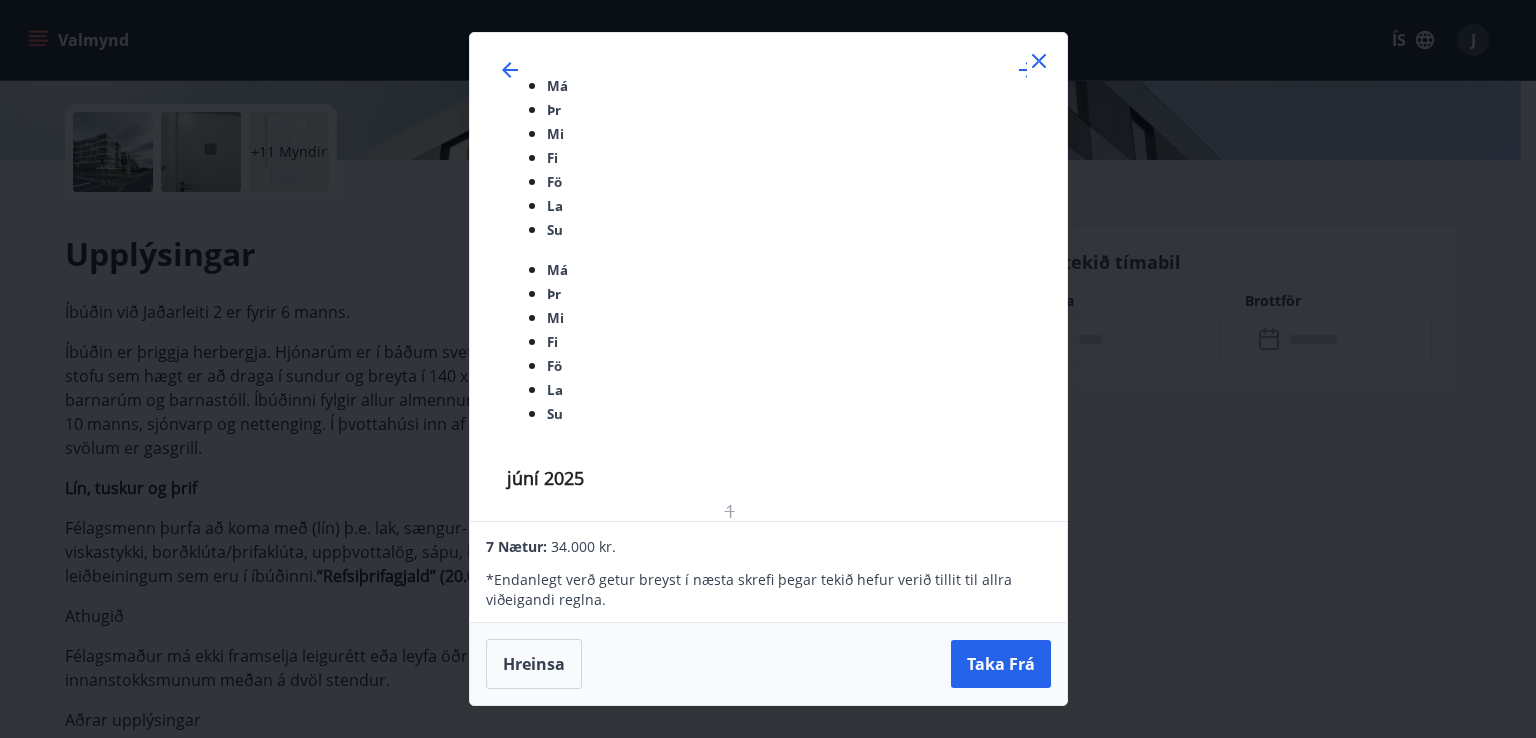 click at bounding box center (1039, 61) 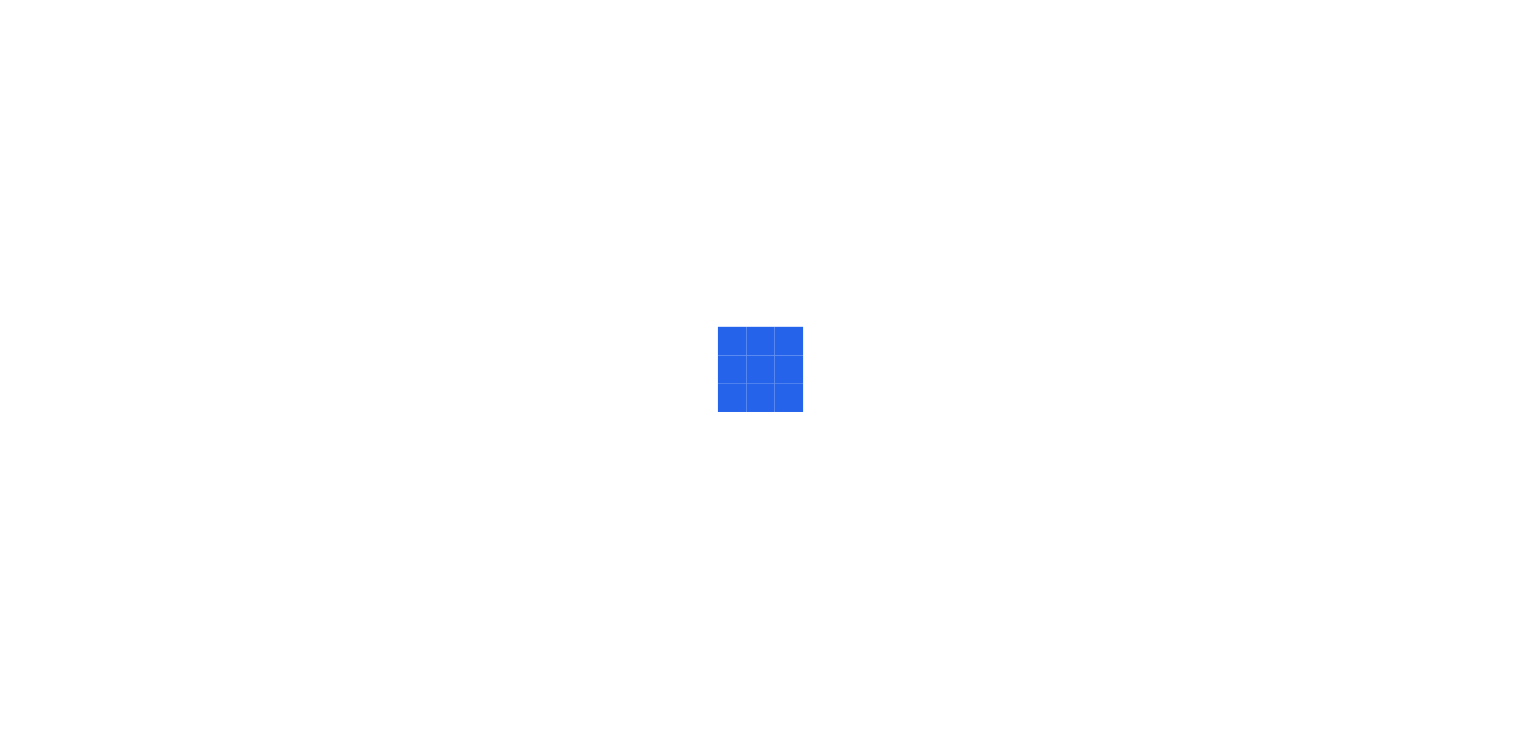 scroll, scrollTop: 0, scrollLeft: 0, axis: both 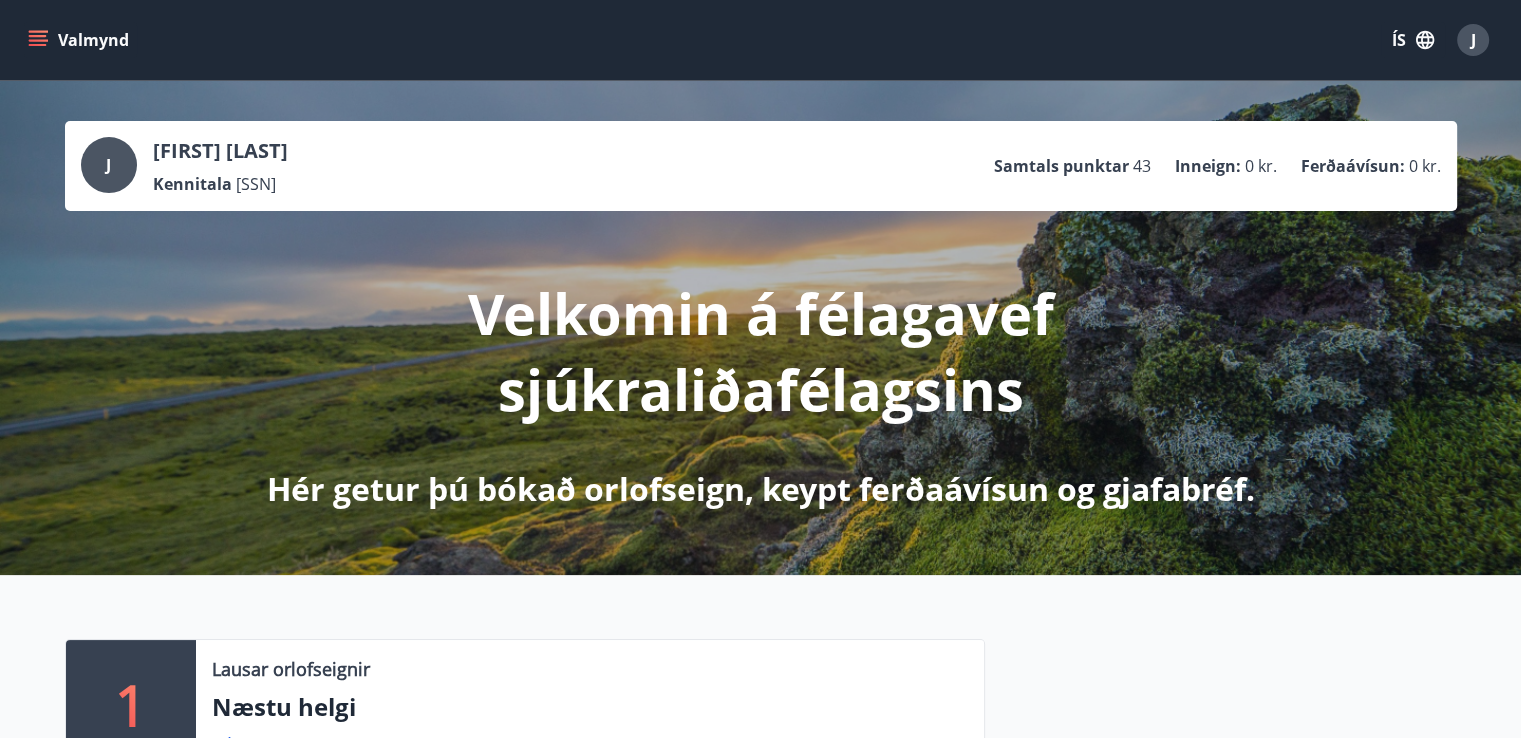 click on "1" at bounding box center [131, 704] 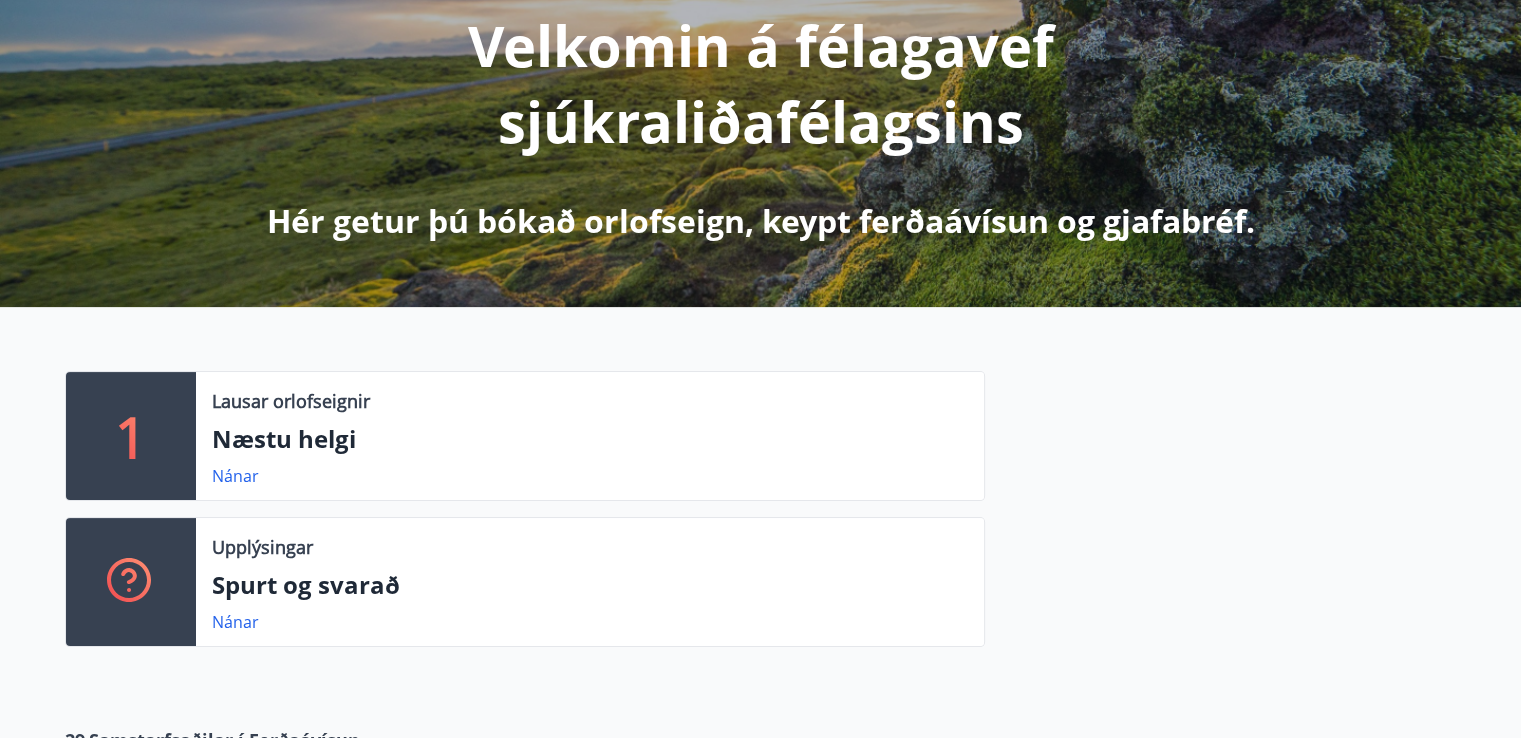 scroll, scrollTop: 400, scrollLeft: 0, axis: vertical 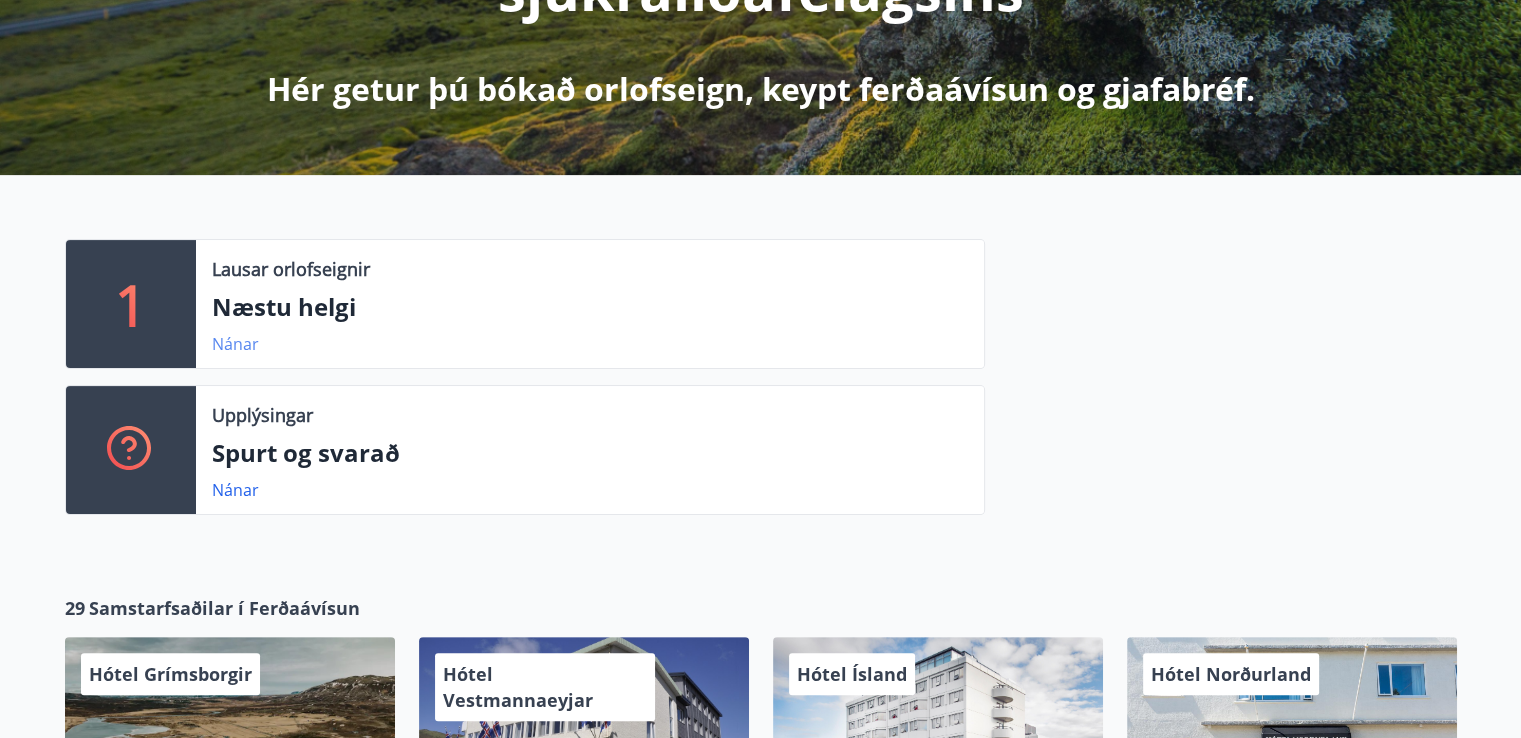 click on "Nánar" at bounding box center (235, 344) 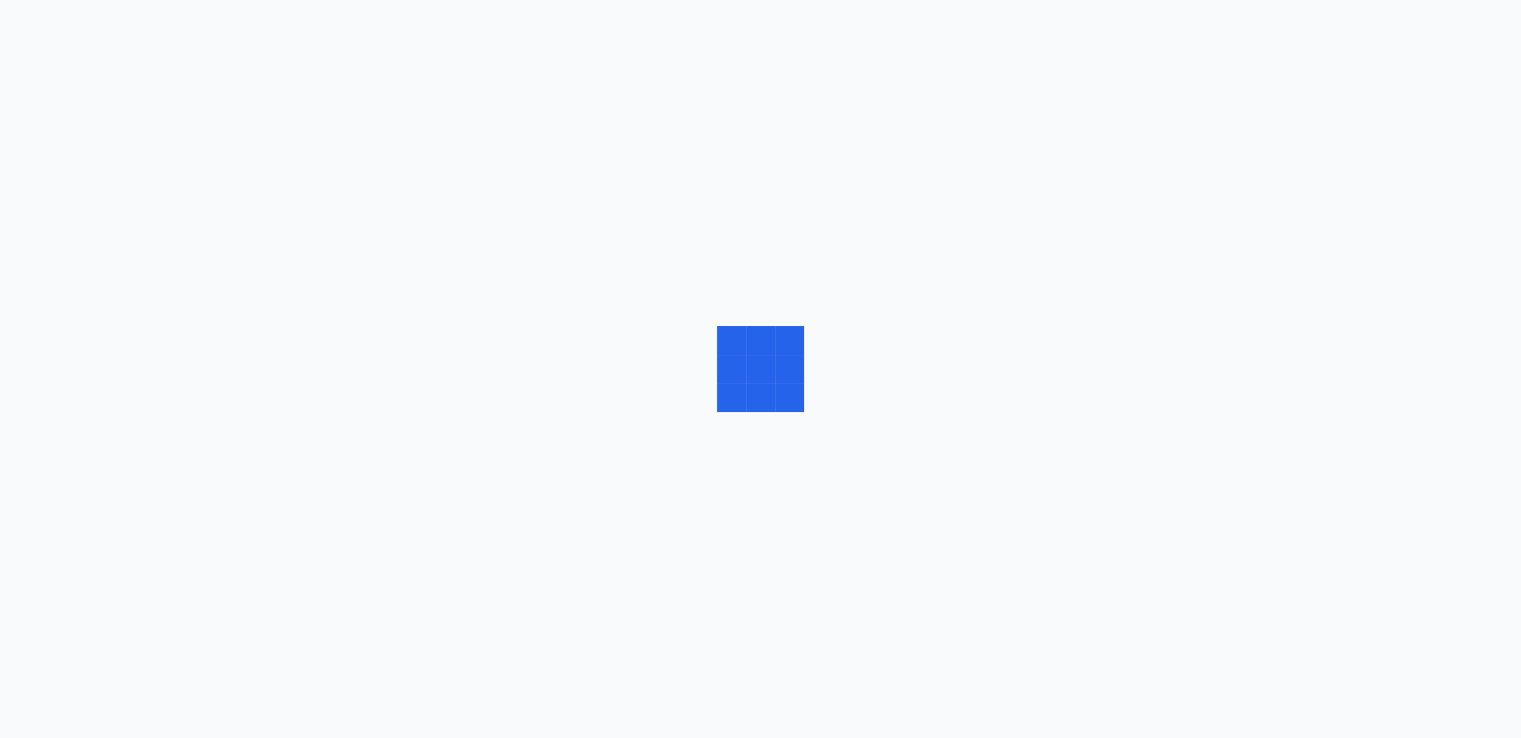 scroll, scrollTop: 0, scrollLeft: 0, axis: both 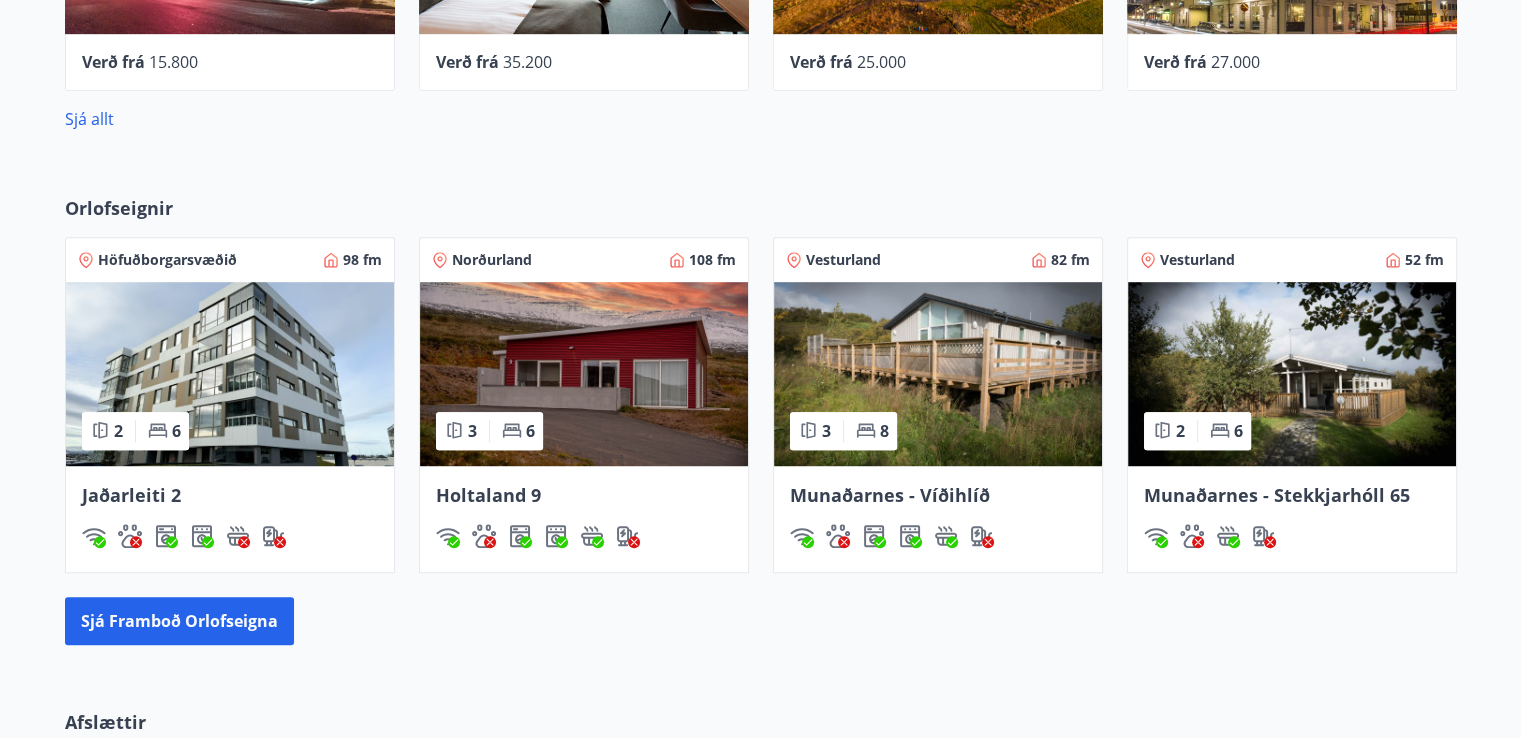 click at bounding box center (230, 374) 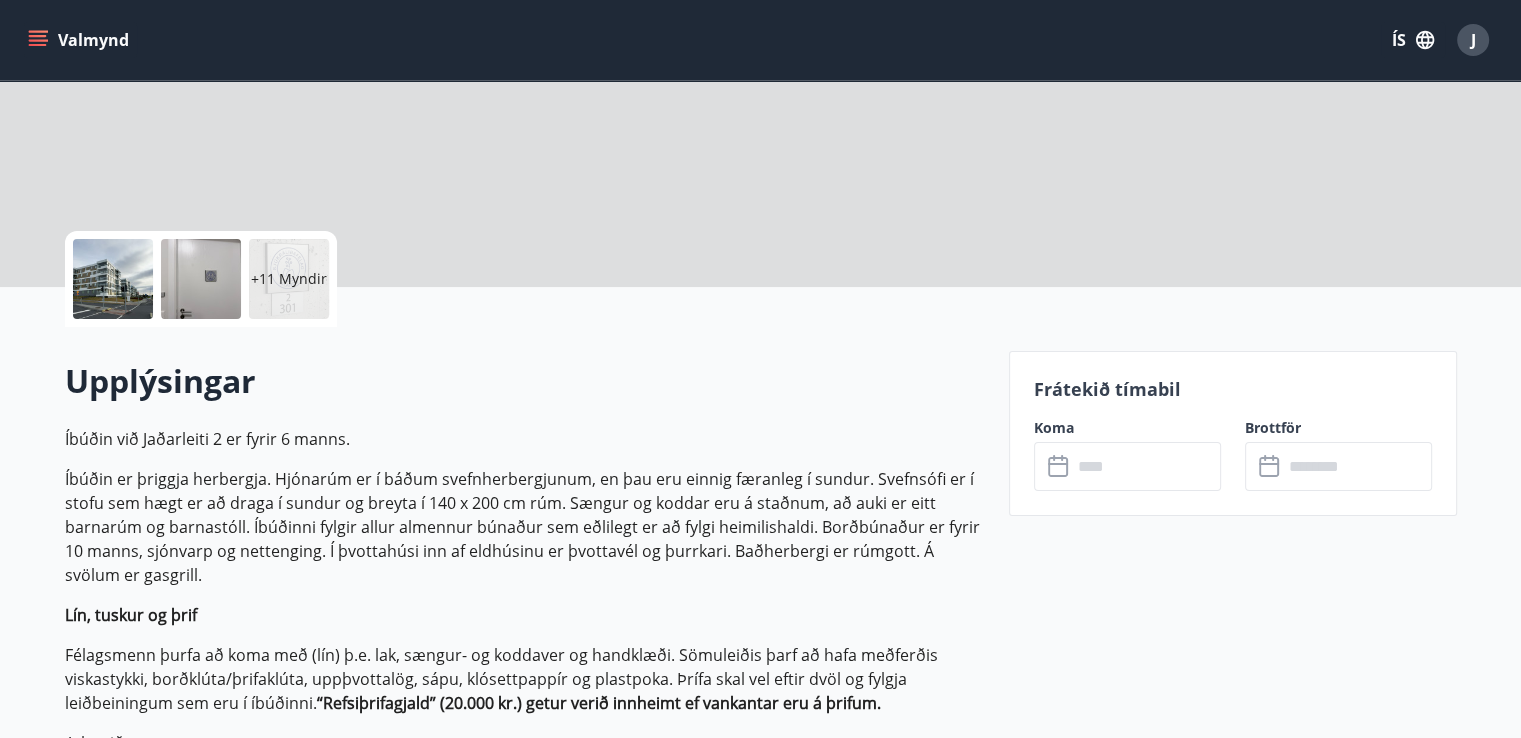 scroll, scrollTop: 0, scrollLeft: 0, axis: both 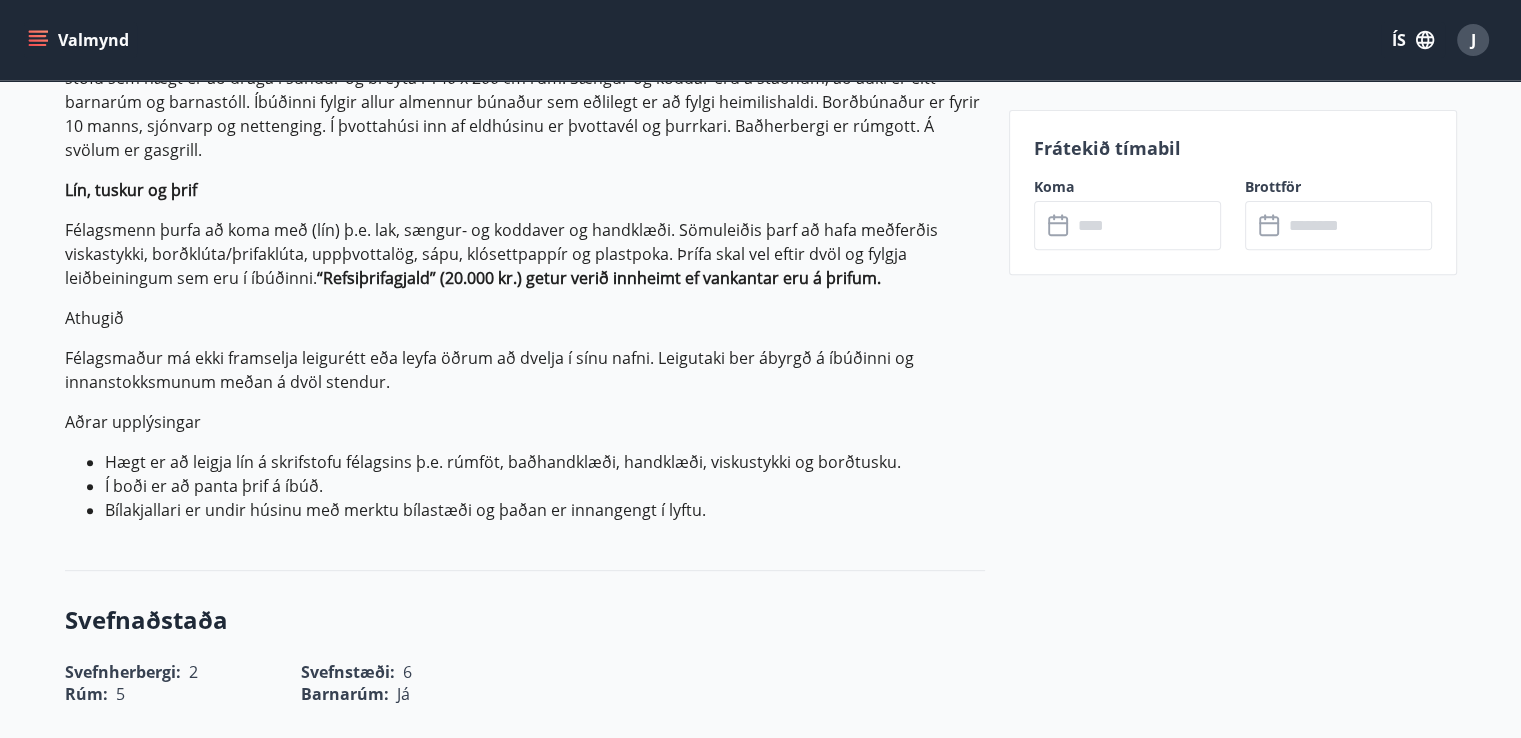 click on "Koma ​ ​" at bounding box center (1115, 213) 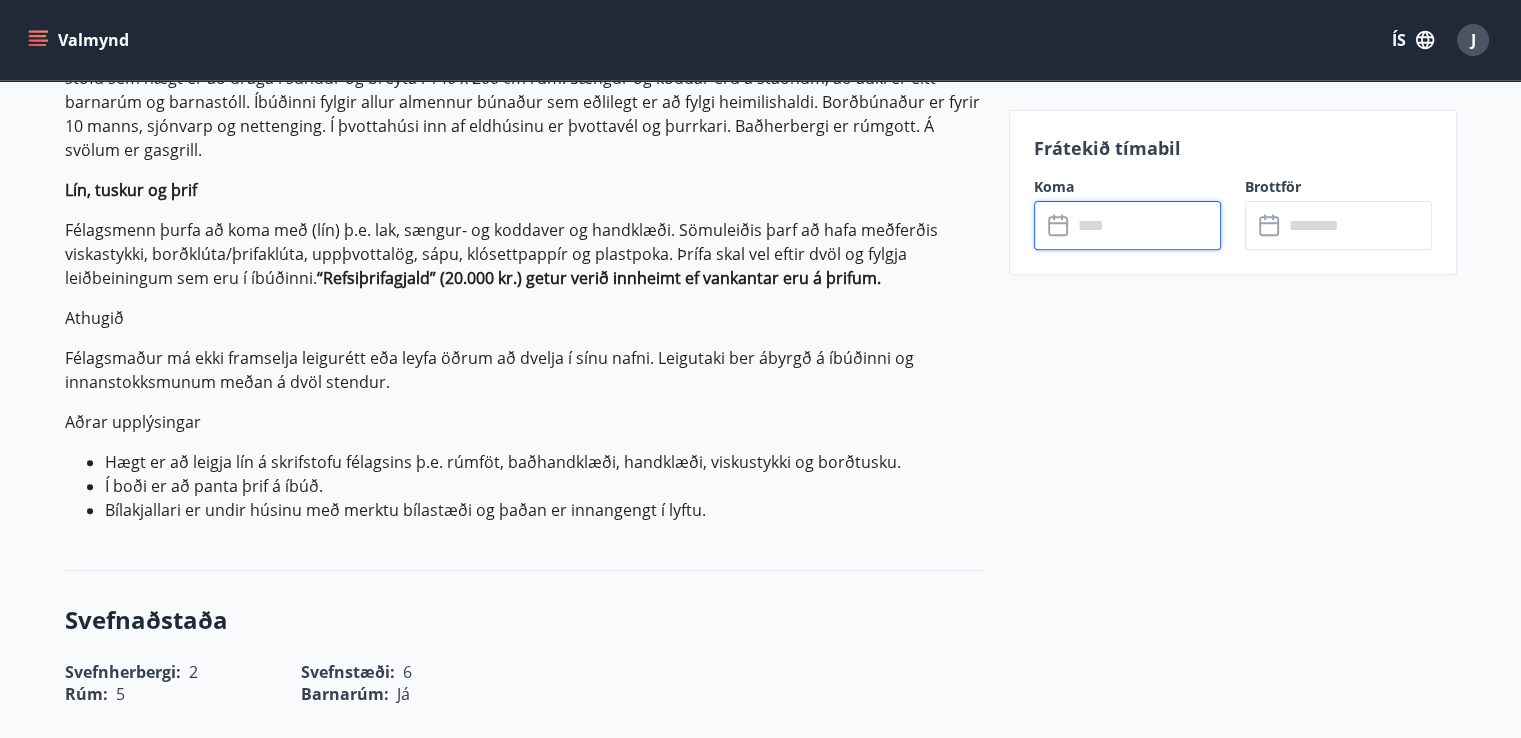 click at bounding box center [1146, 225] 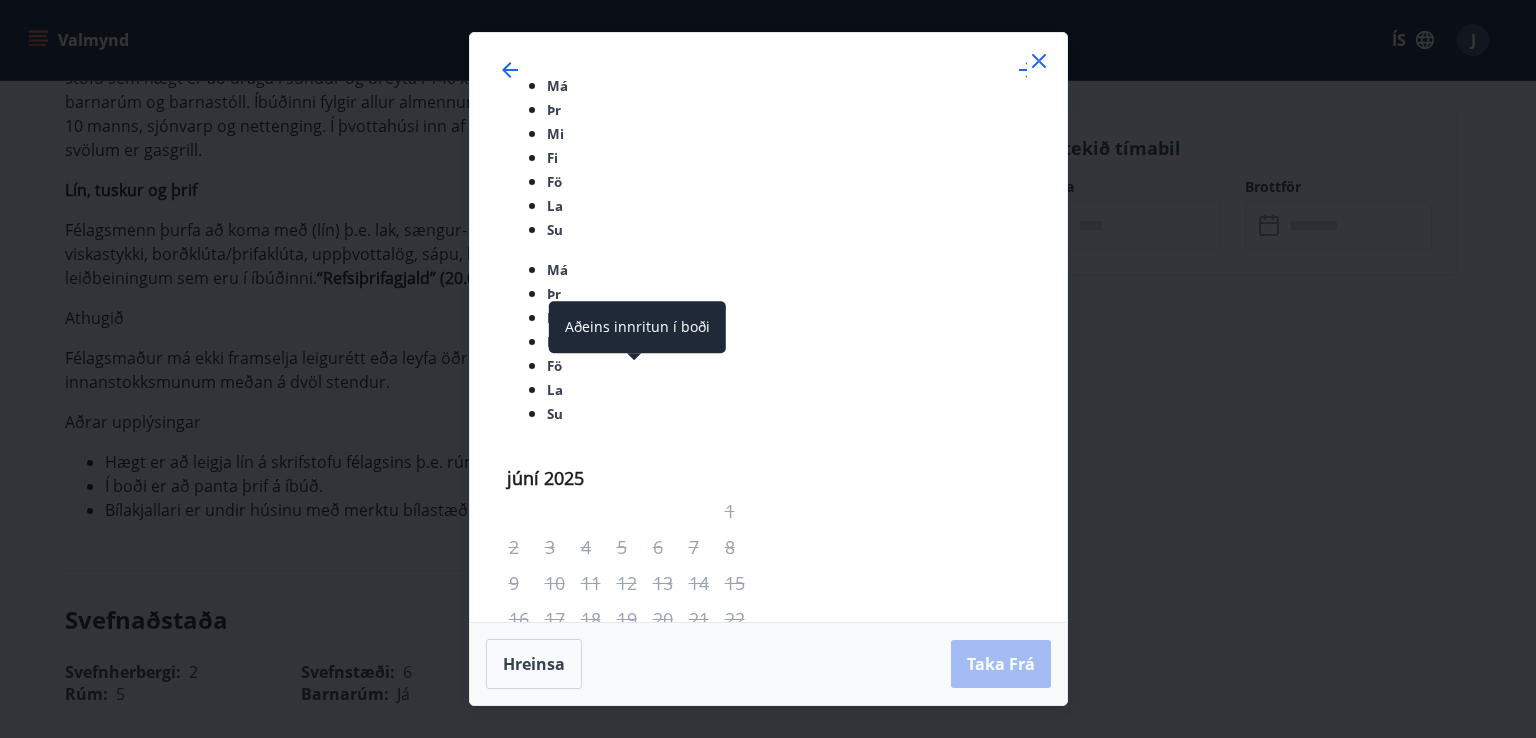 click on "24" at bounding box center [634, 947] 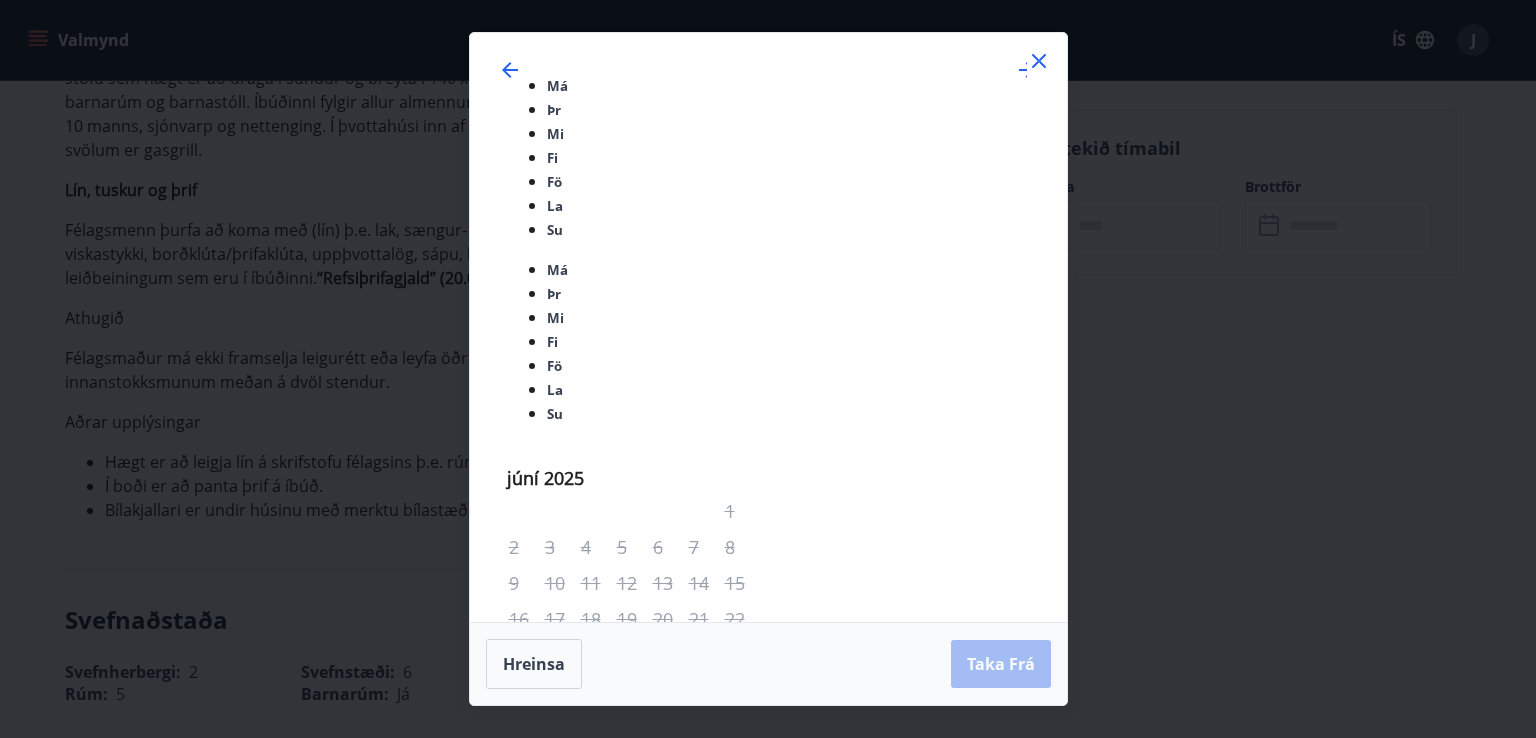 click on "30" at bounding box center (598, 983) 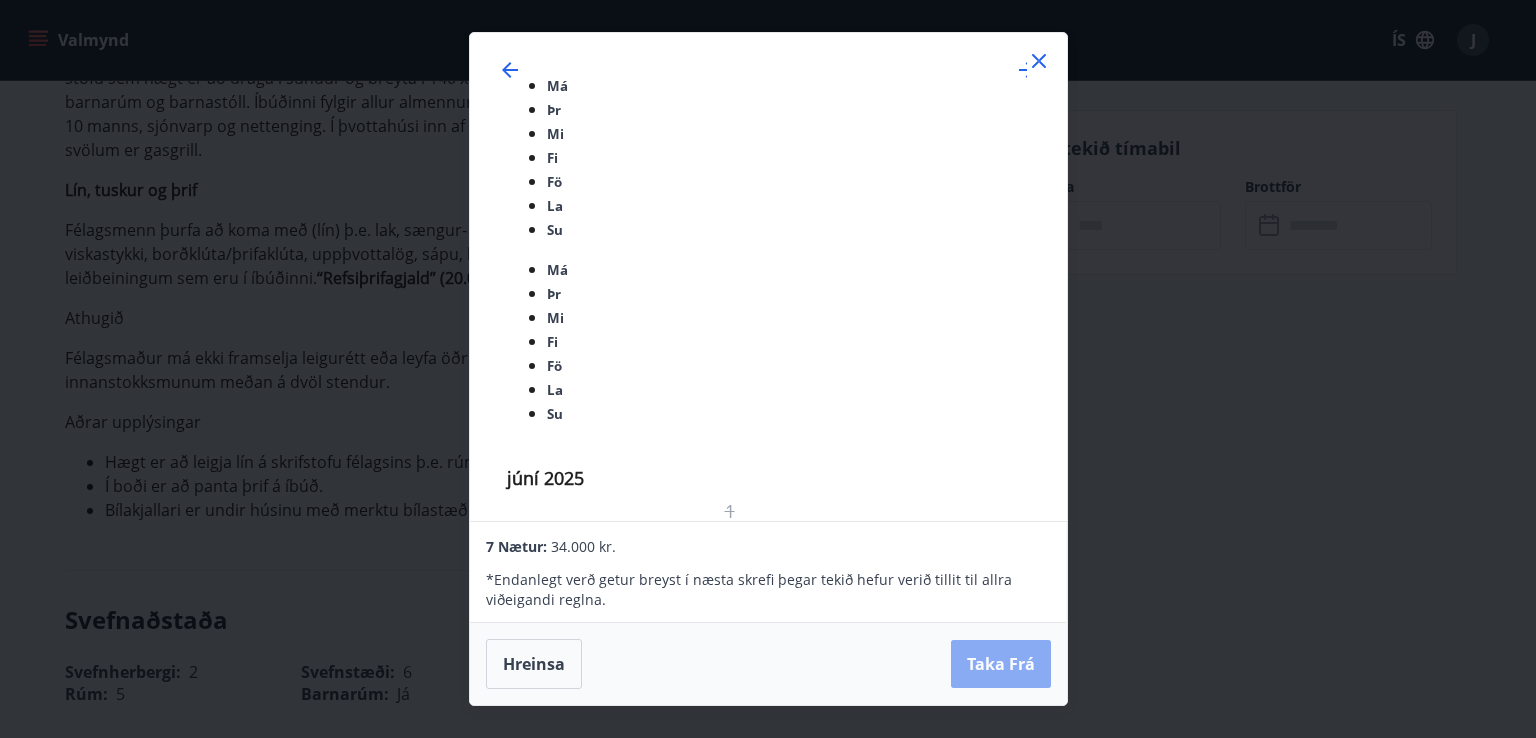 click on "Taka Frá" at bounding box center (1001, 664) 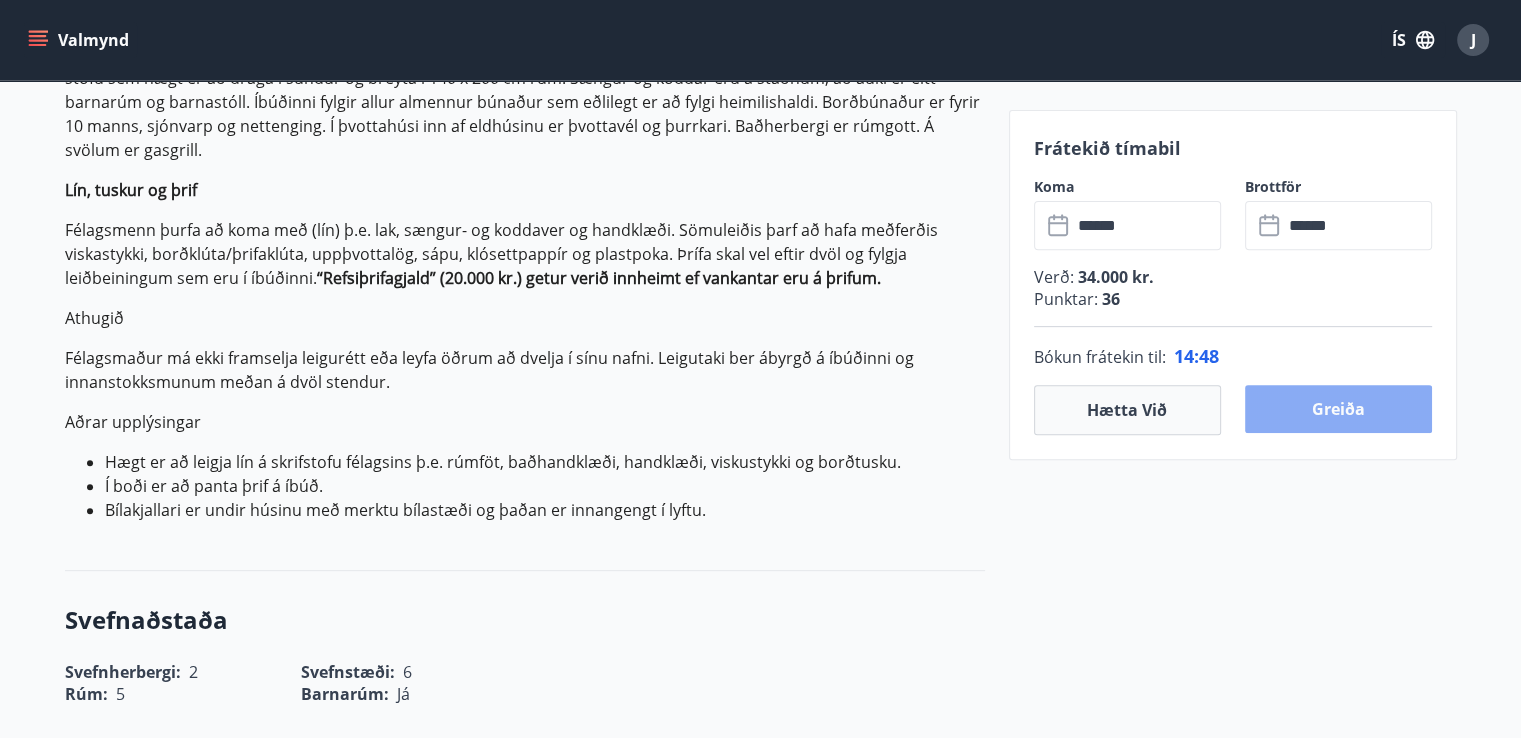 click on "Greiða" at bounding box center (1338, 409) 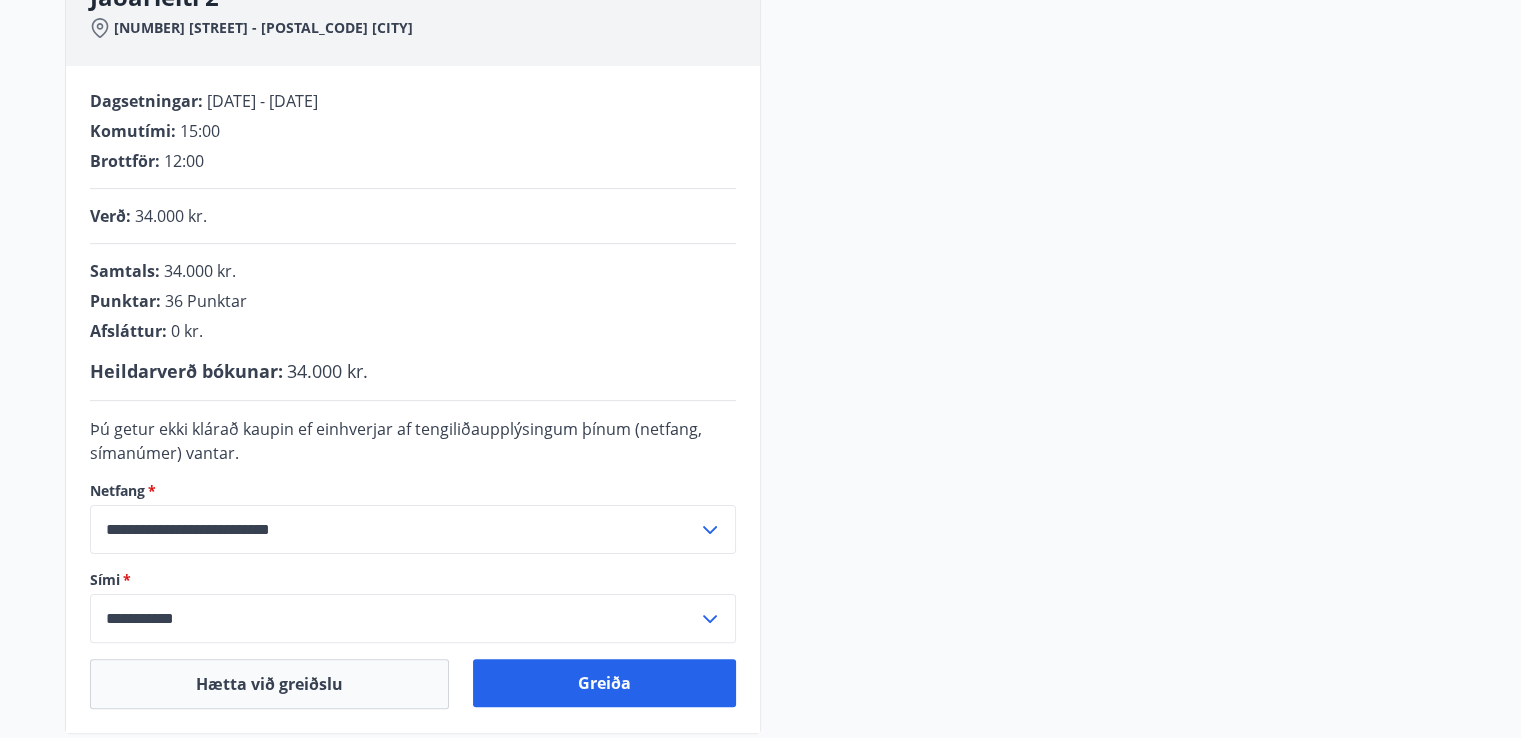scroll, scrollTop: 583, scrollLeft: 0, axis: vertical 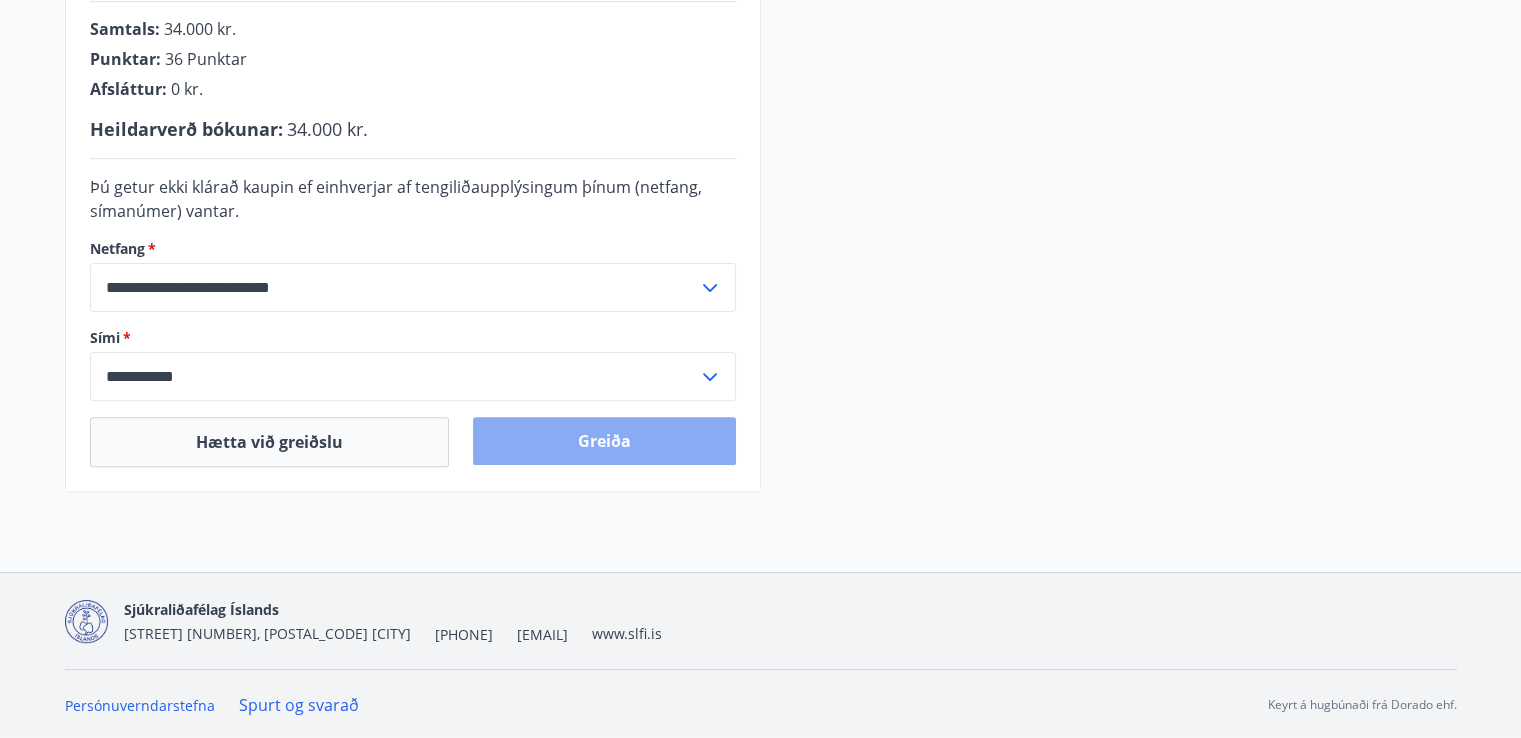 click on "Greiða" at bounding box center (604, 441) 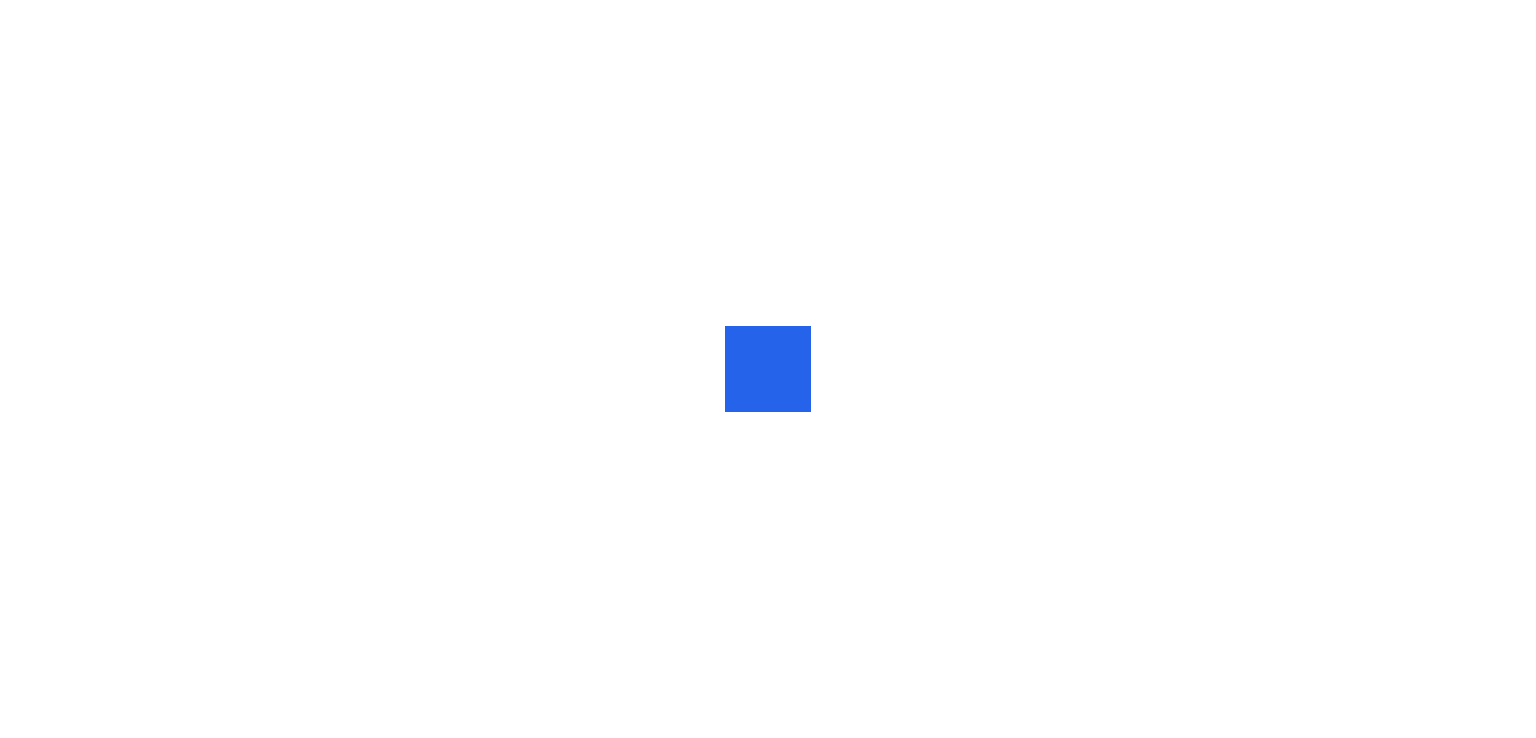 scroll, scrollTop: 0, scrollLeft: 0, axis: both 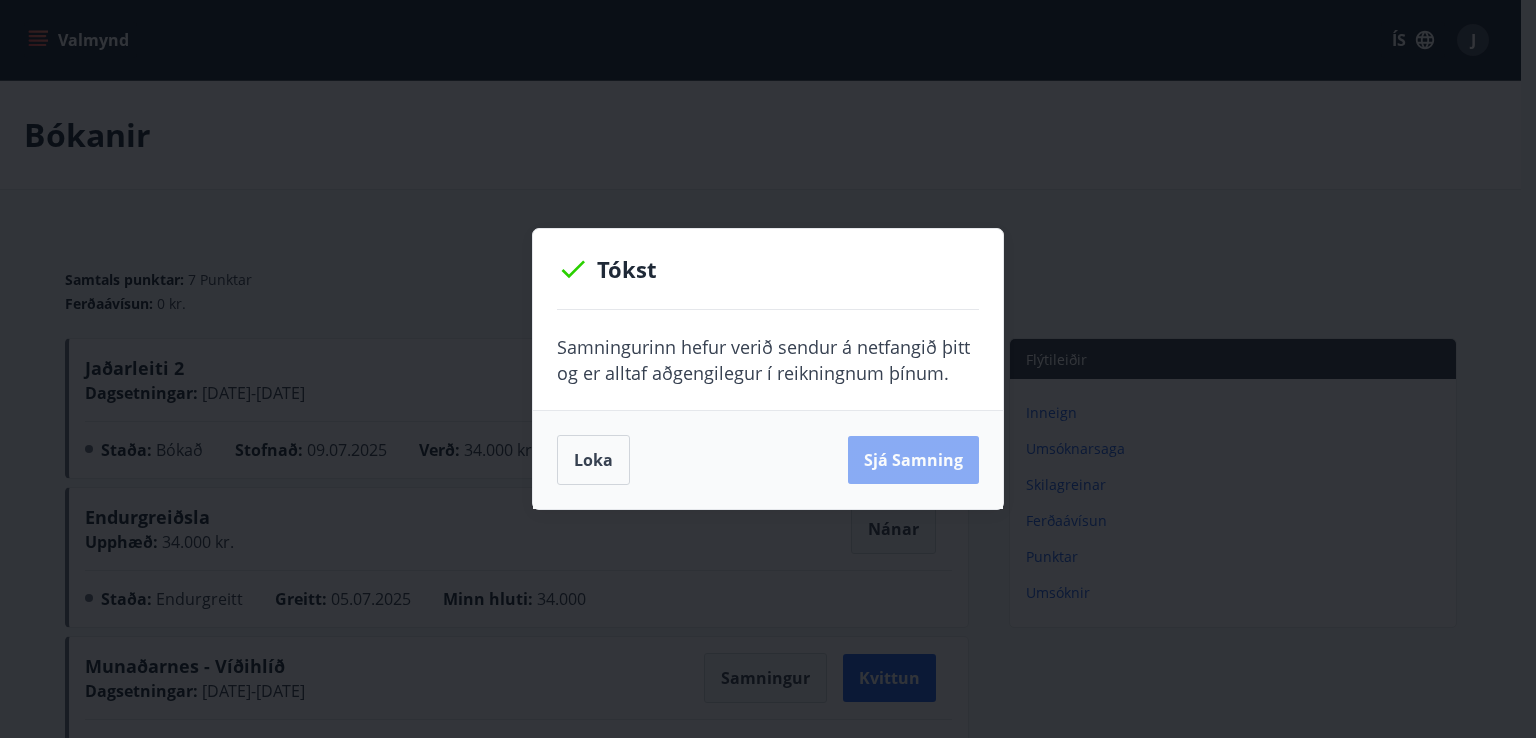 click on "Sjá samning" at bounding box center (913, 460) 